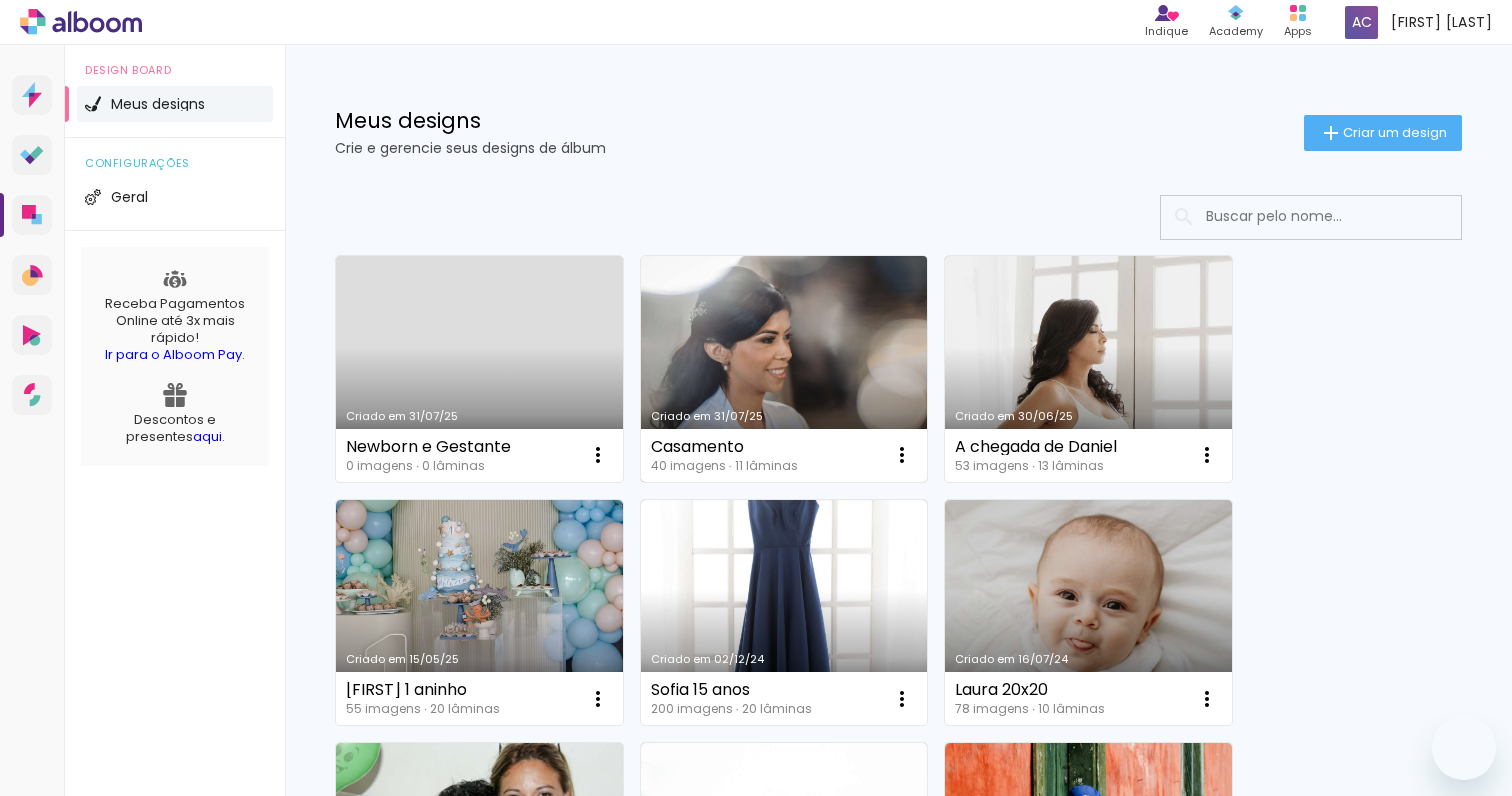 scroll, scrollTop: 0, scrollLeft: 0, axis: both 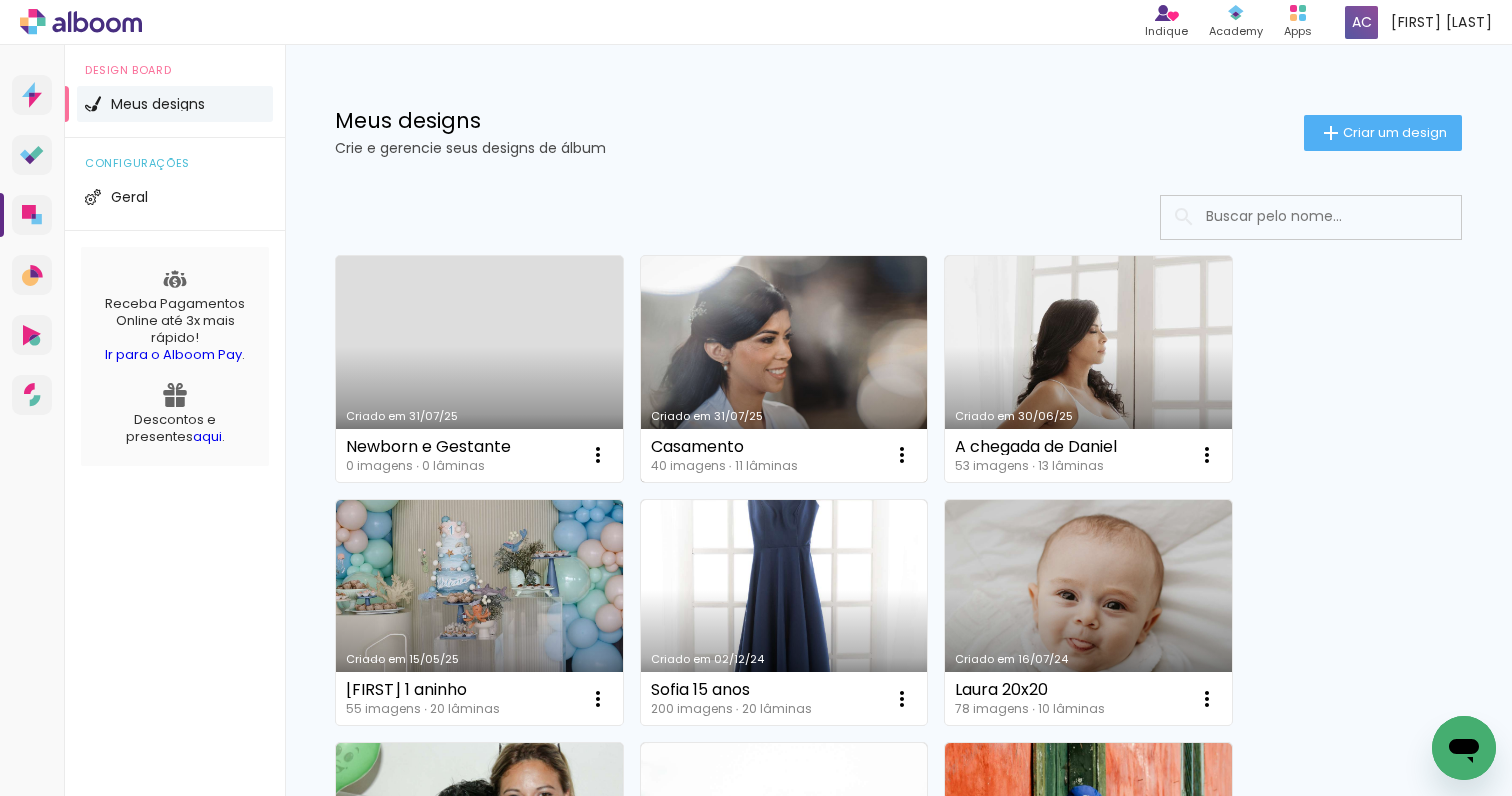 click on "Criado em 31/07/25" at bounding box center [784, 369] 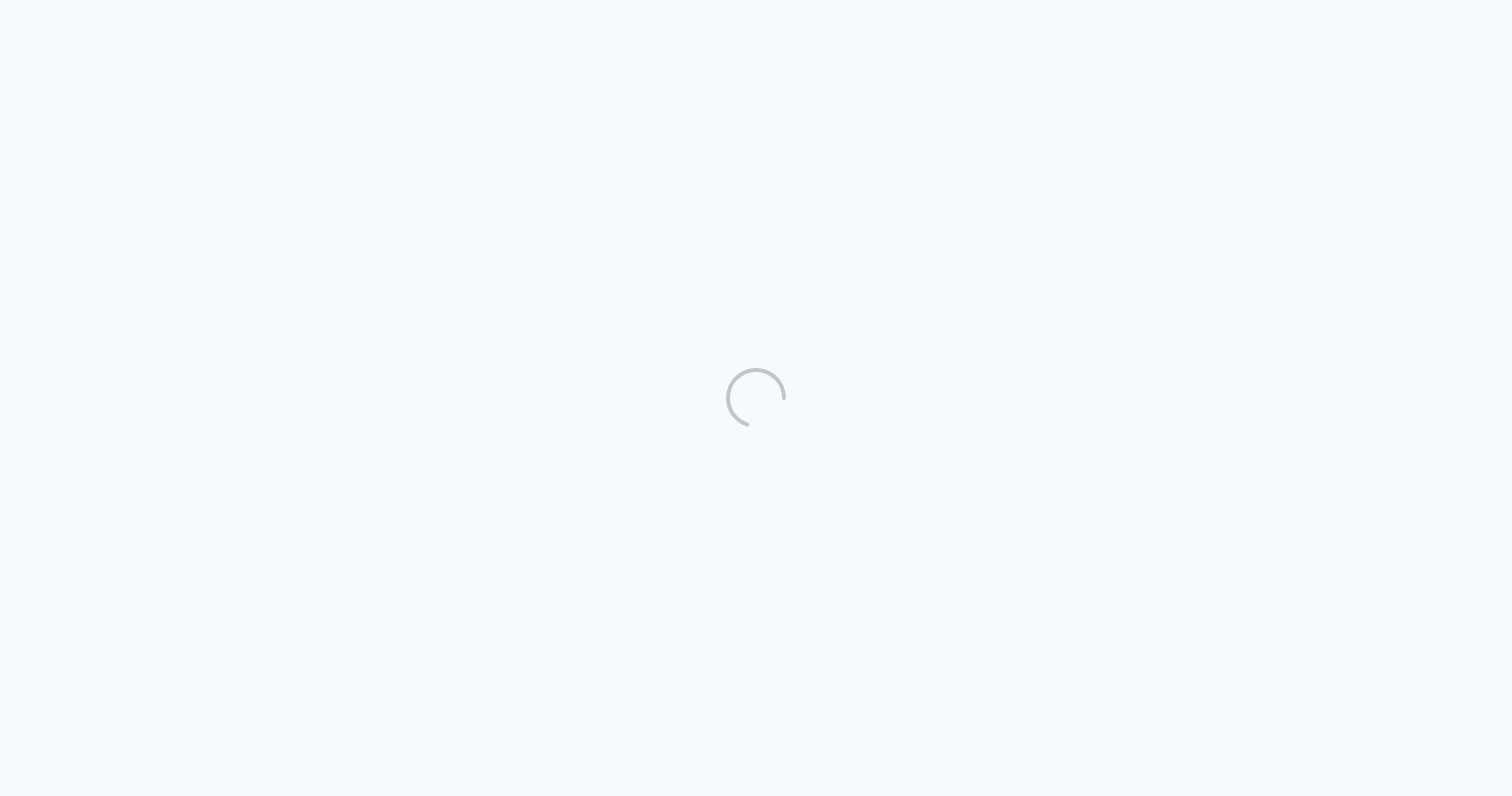 scroll, scrollTop: 0, scrollLeft: 0, axis: both 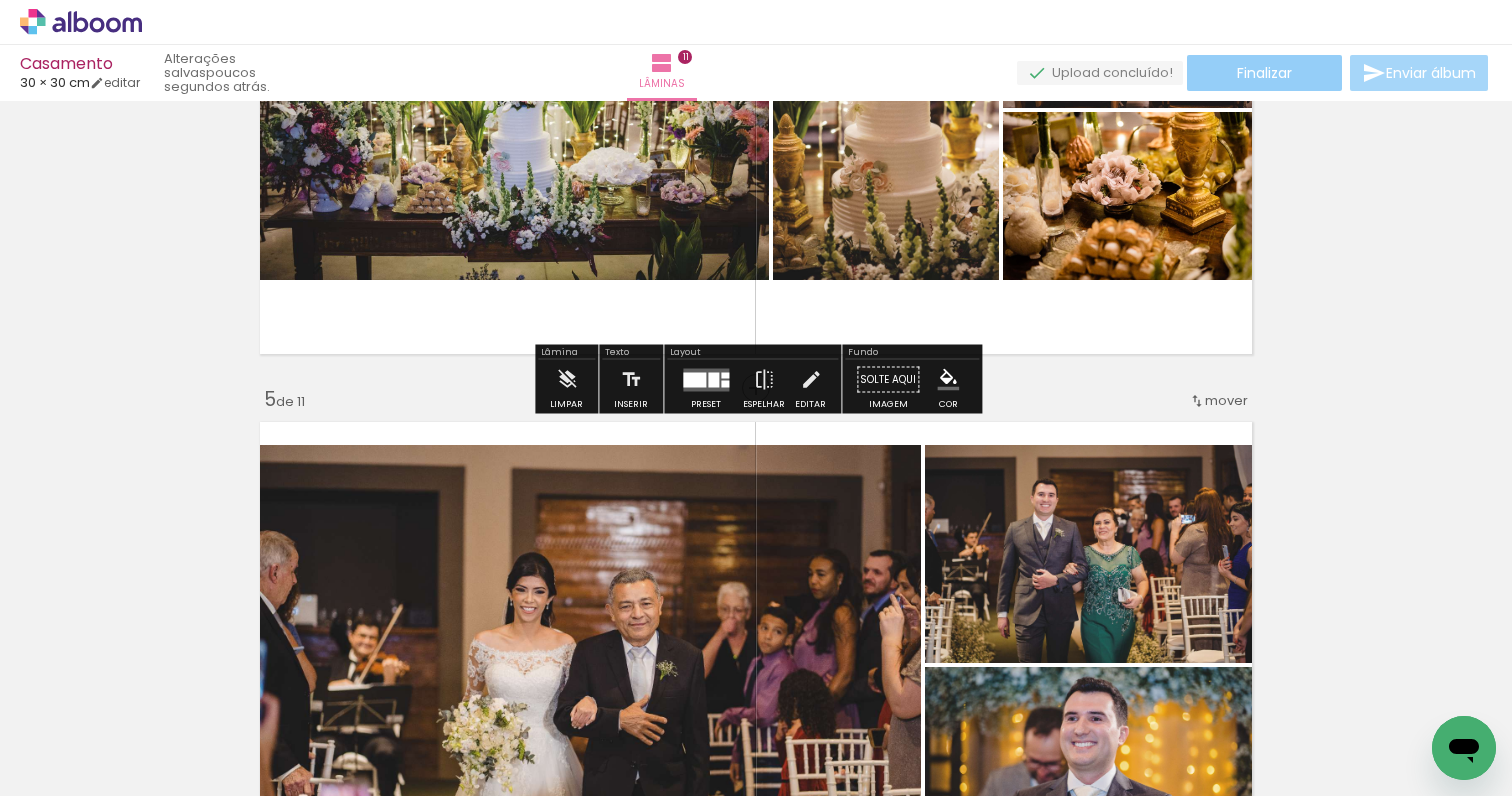 click on "Finalizar" 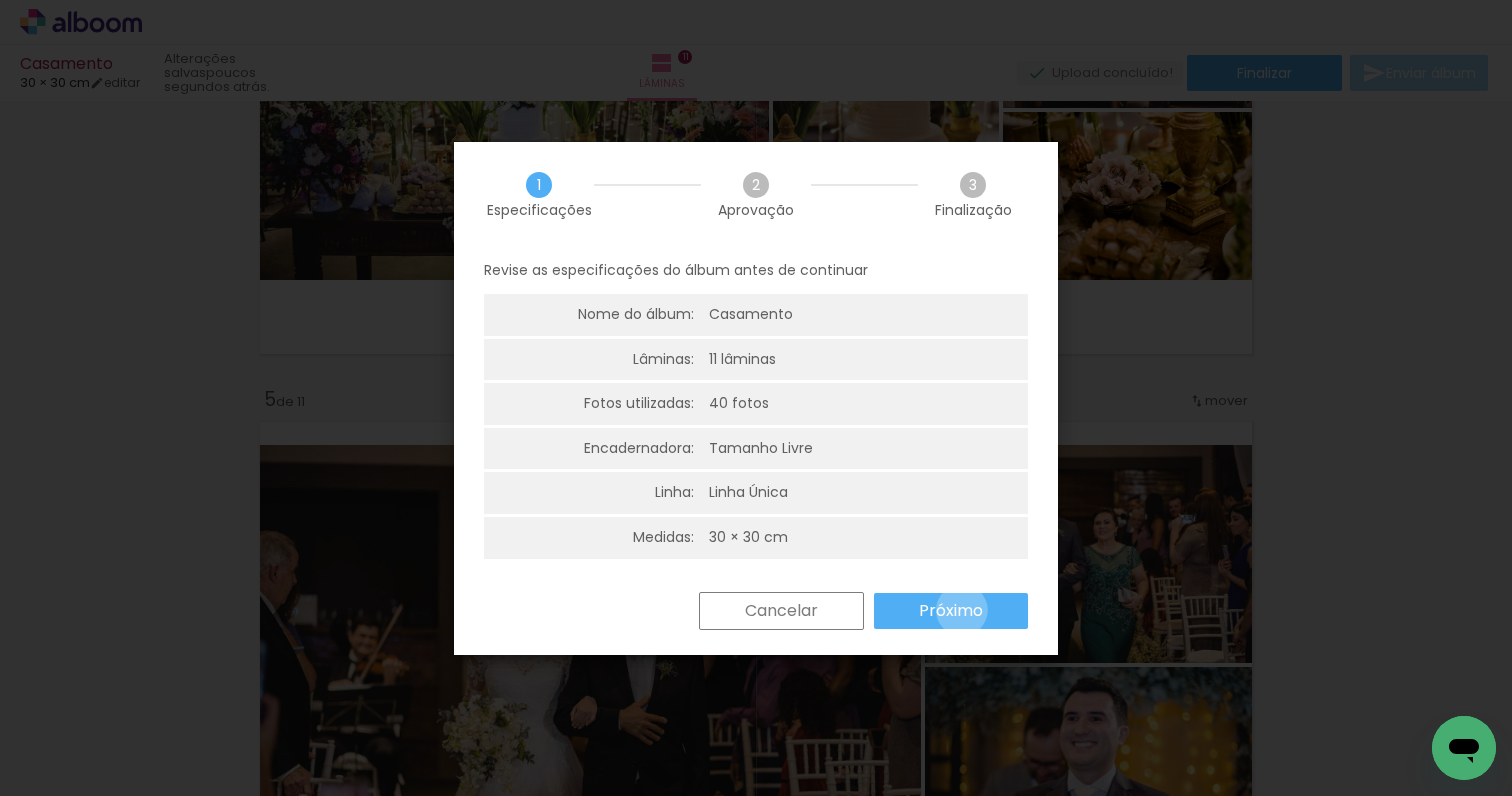 click on "Próximo" at bounding box center [0, 0] 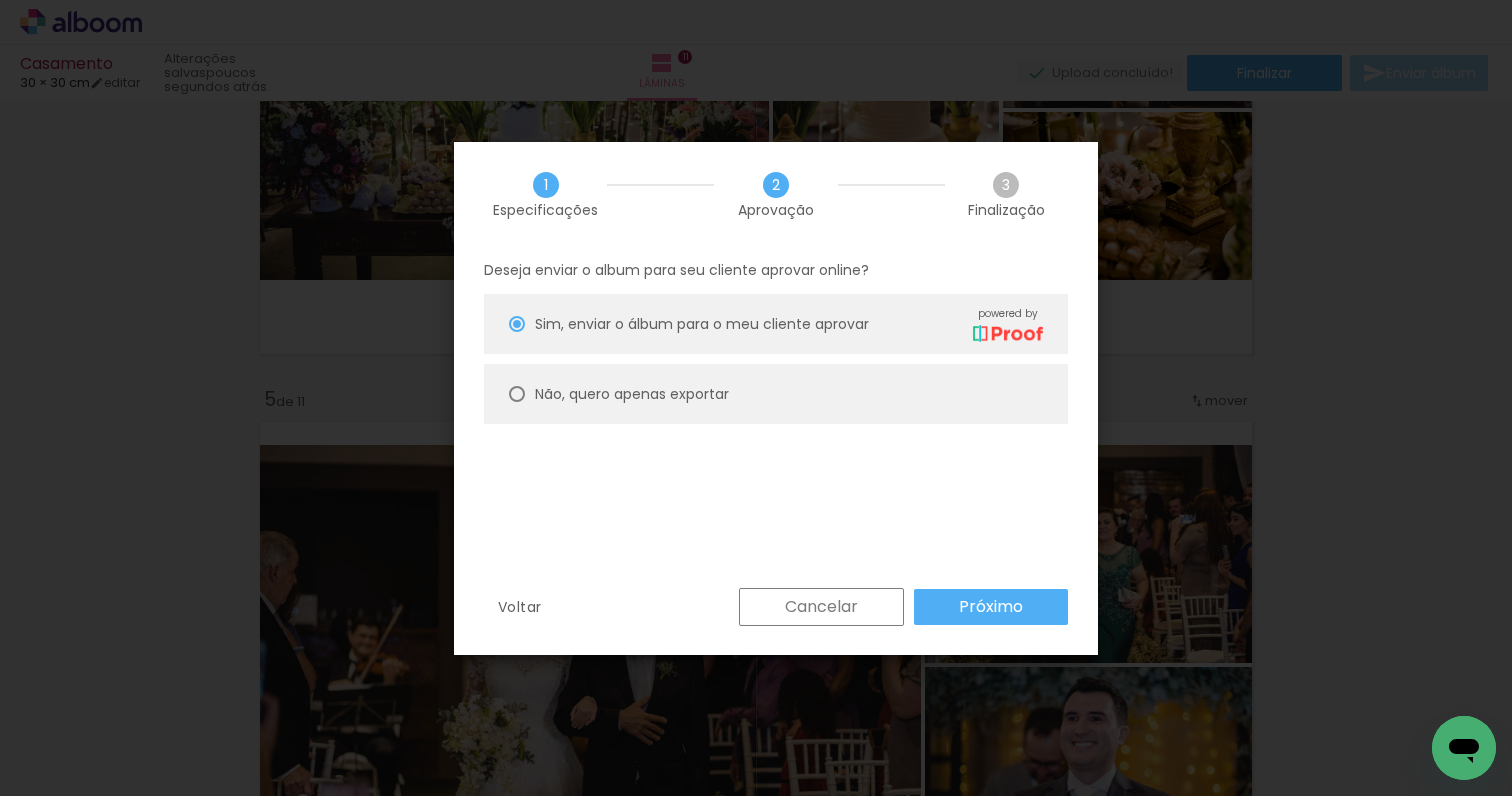 click at bounding box center (517, 324) 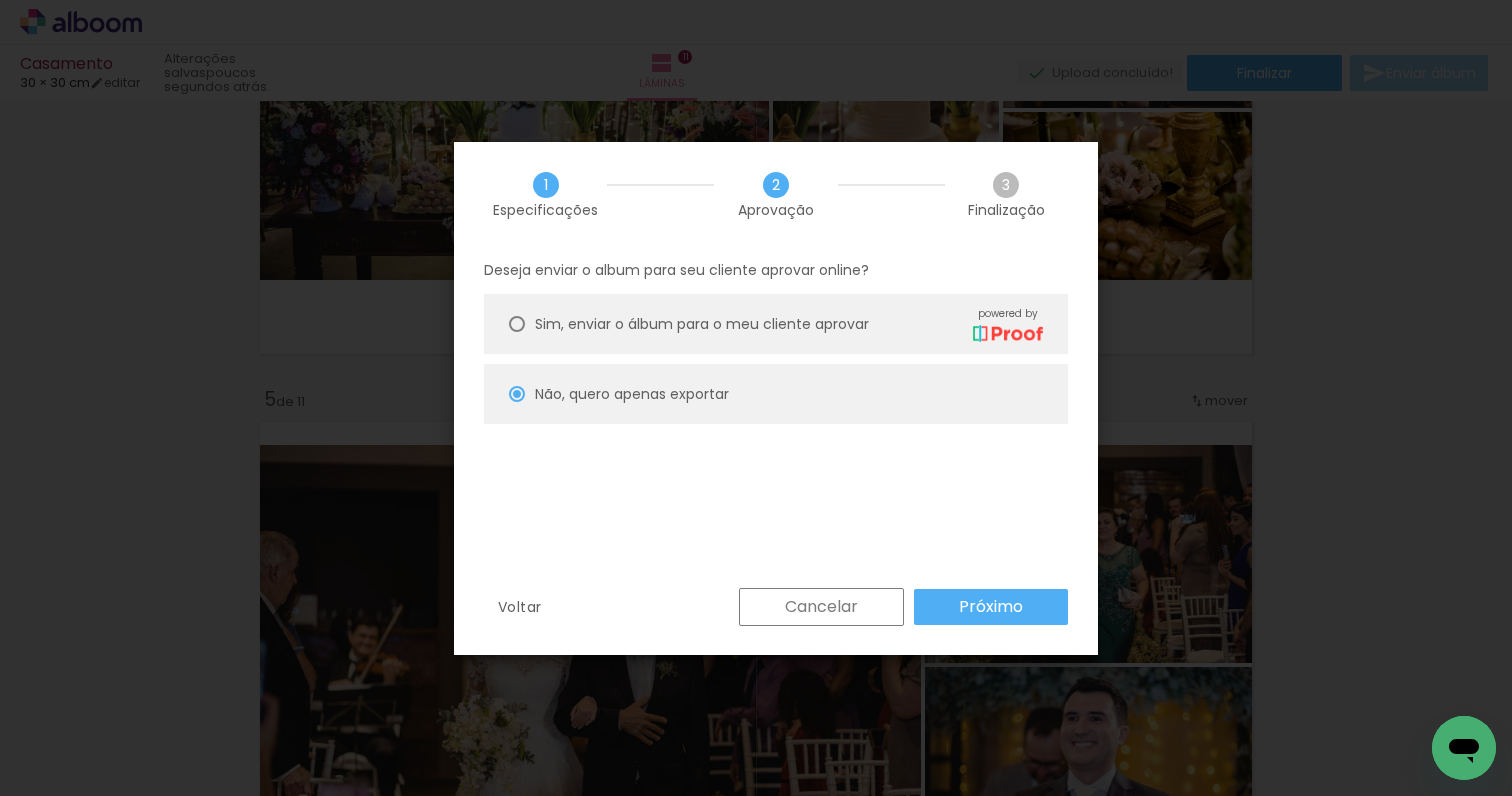 click on "Voltar Cancelar Próximo" at bounding box center [776, 622] 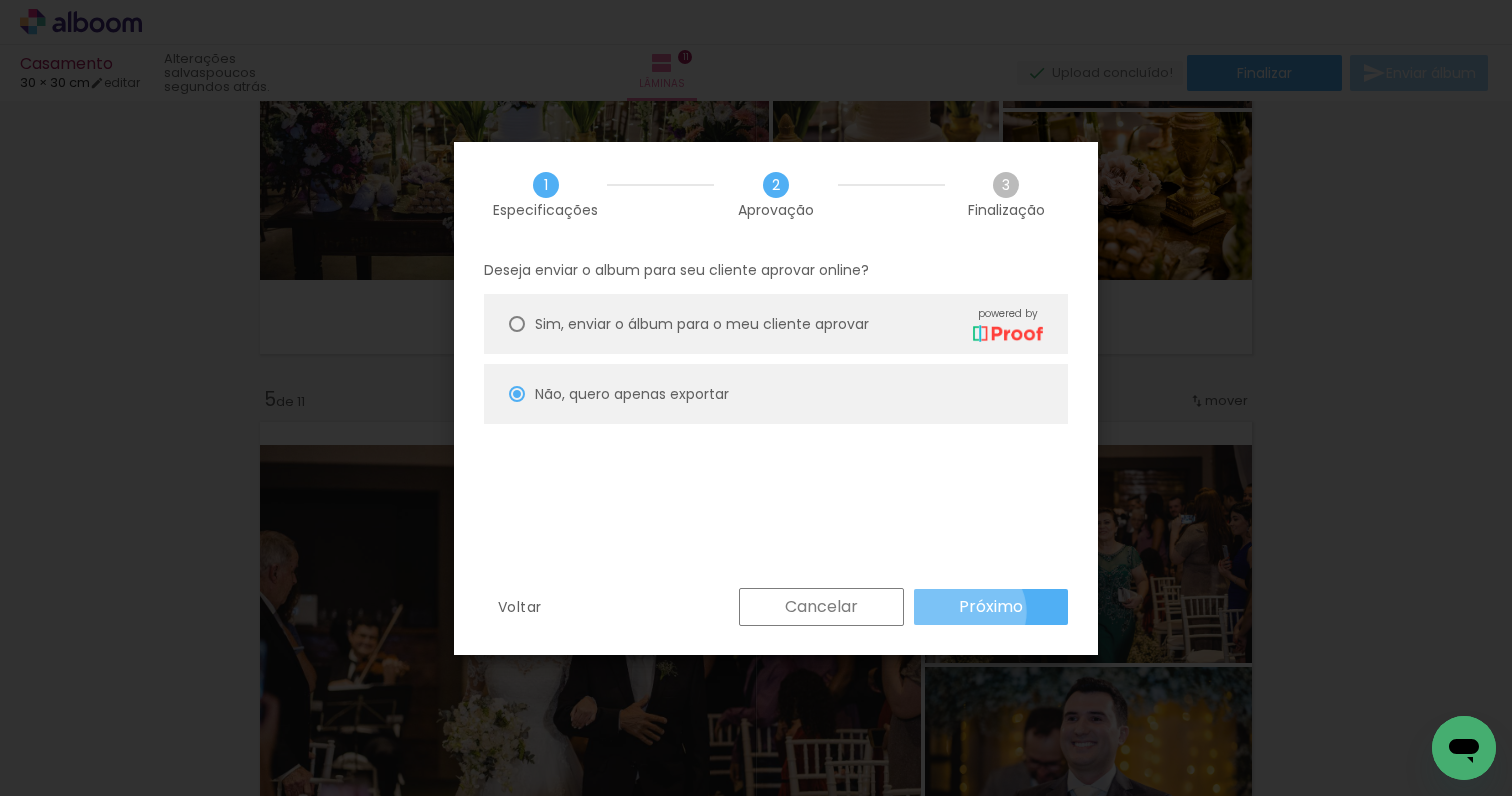click on "Próximo" at bounding box center [0, 0] 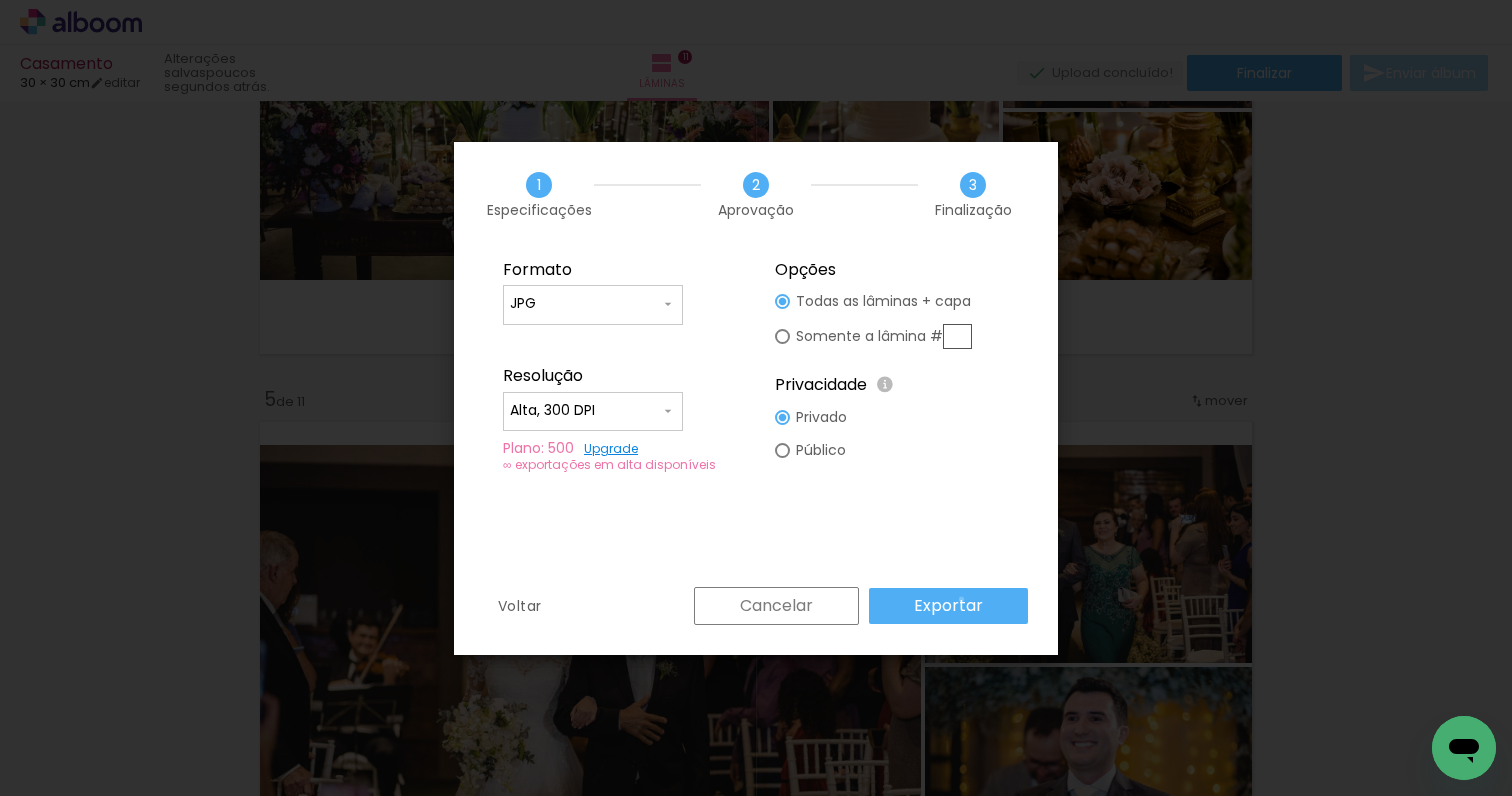 click on "Exportar" at bounding box center (0, 0) 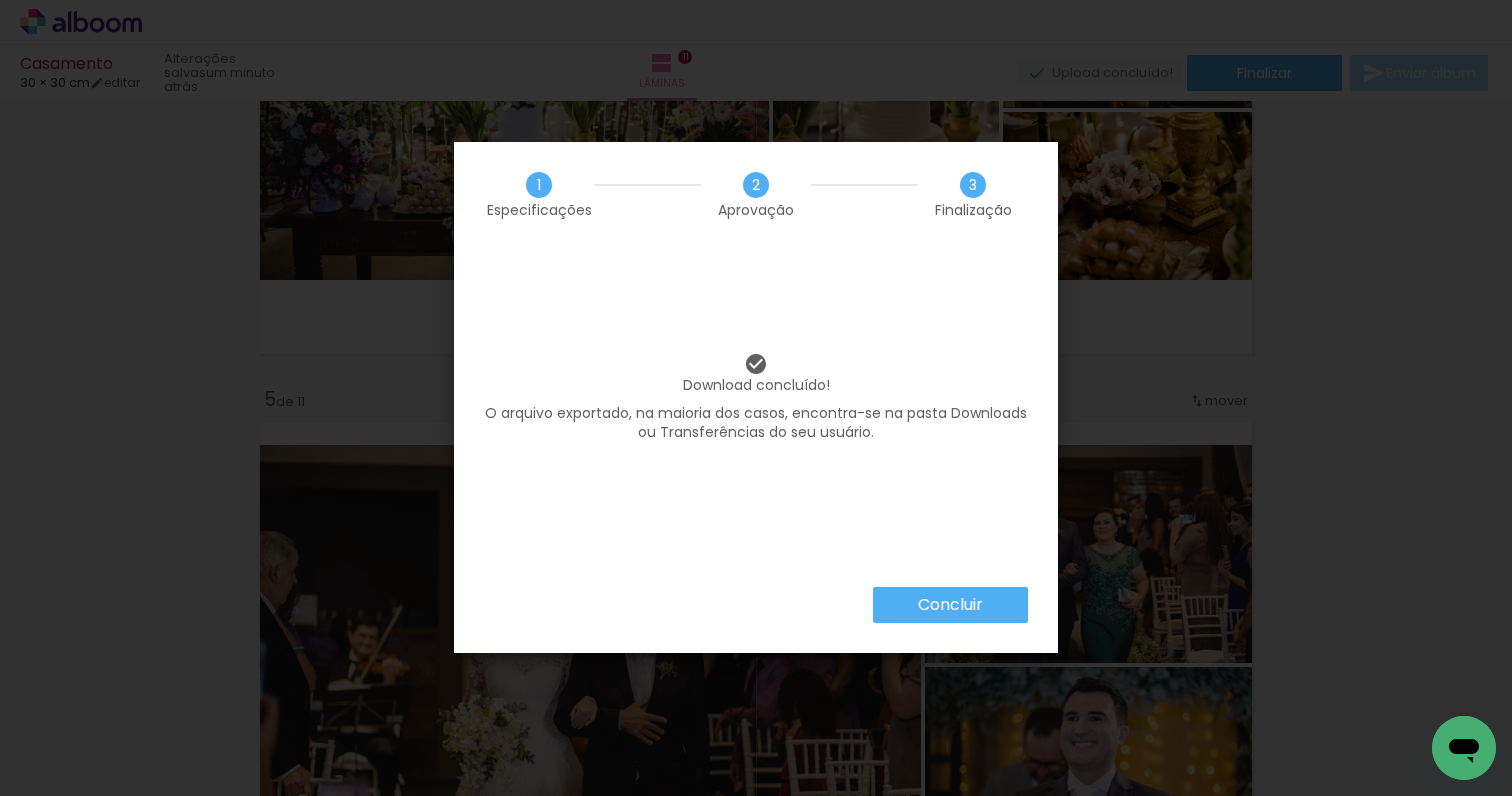 click on "Concluir" at bounding box center [950, 605] 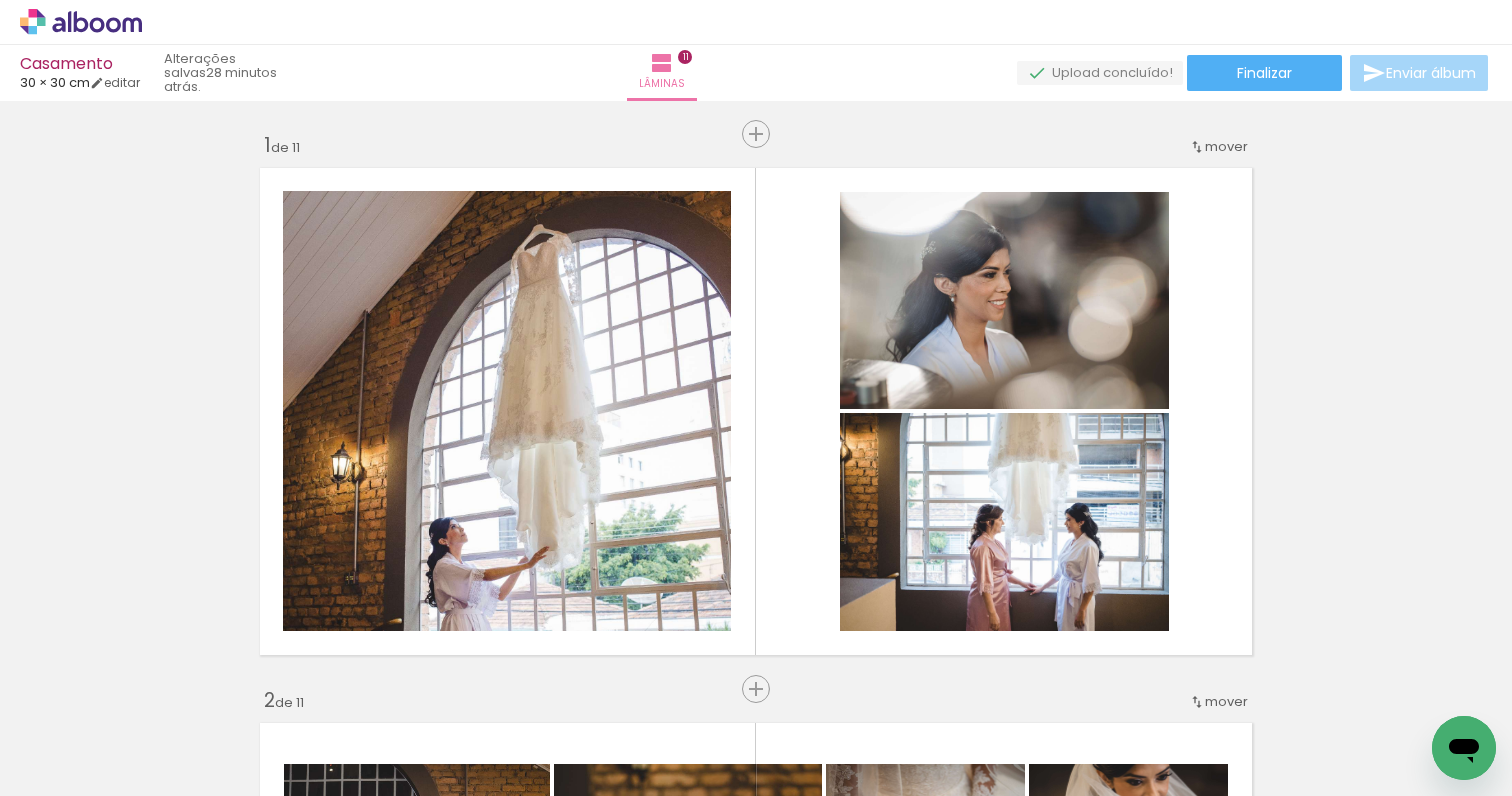 scroll, scrollTop: 0, scrollLeft: 0, axis: both 